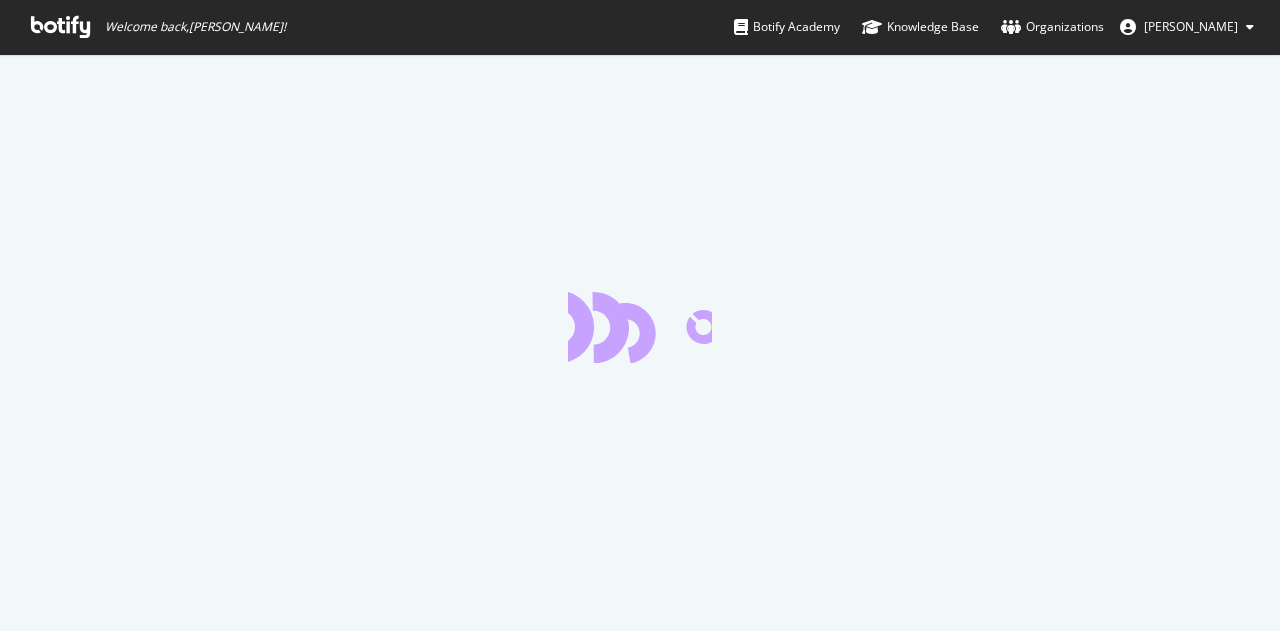 scroll, scrollTop: 0, scrollLeft: 0, axis: both 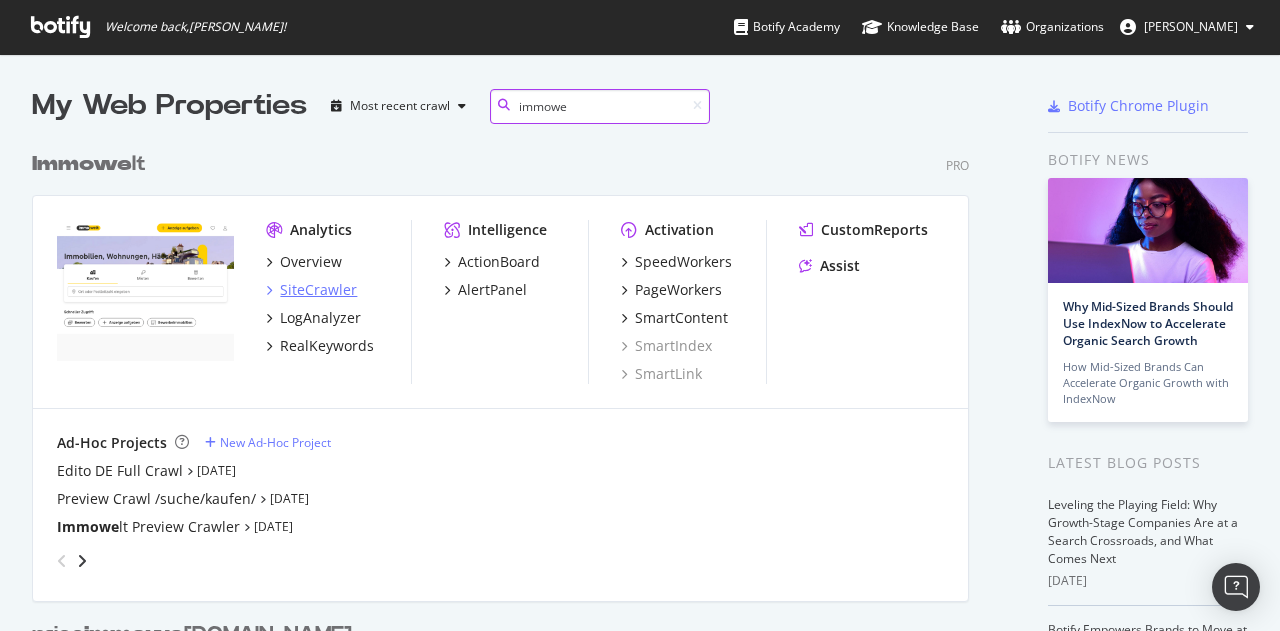 type on "immowe" 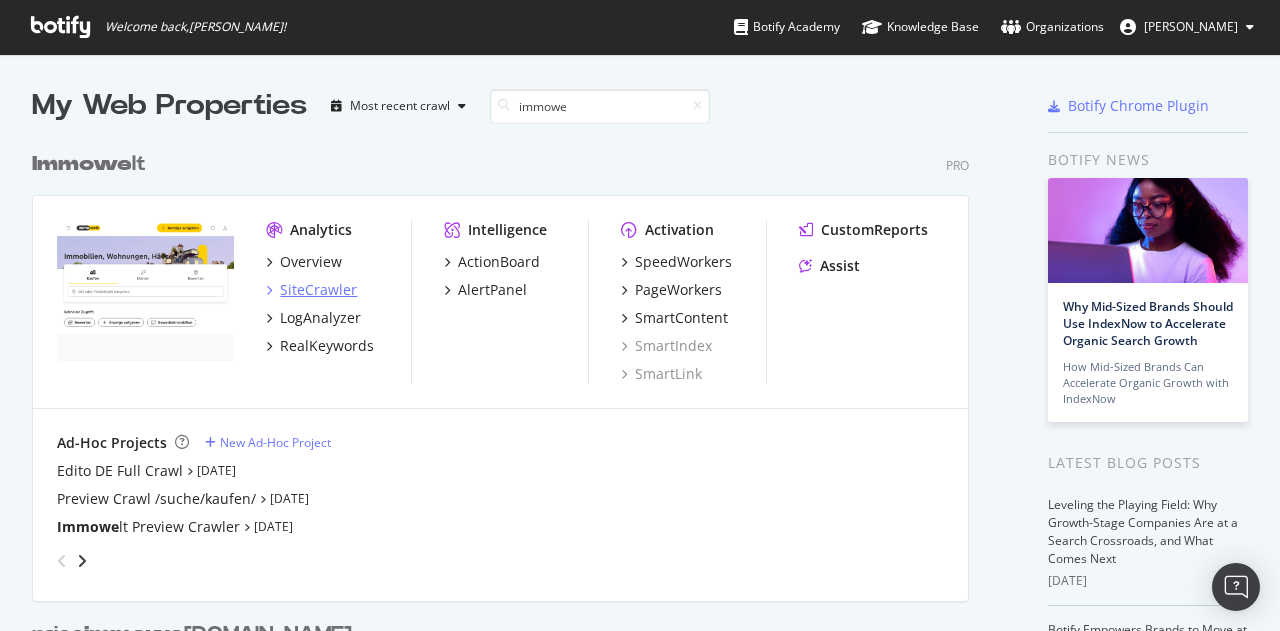 click on "SiteCrawler" at bounding box center [318, 290] 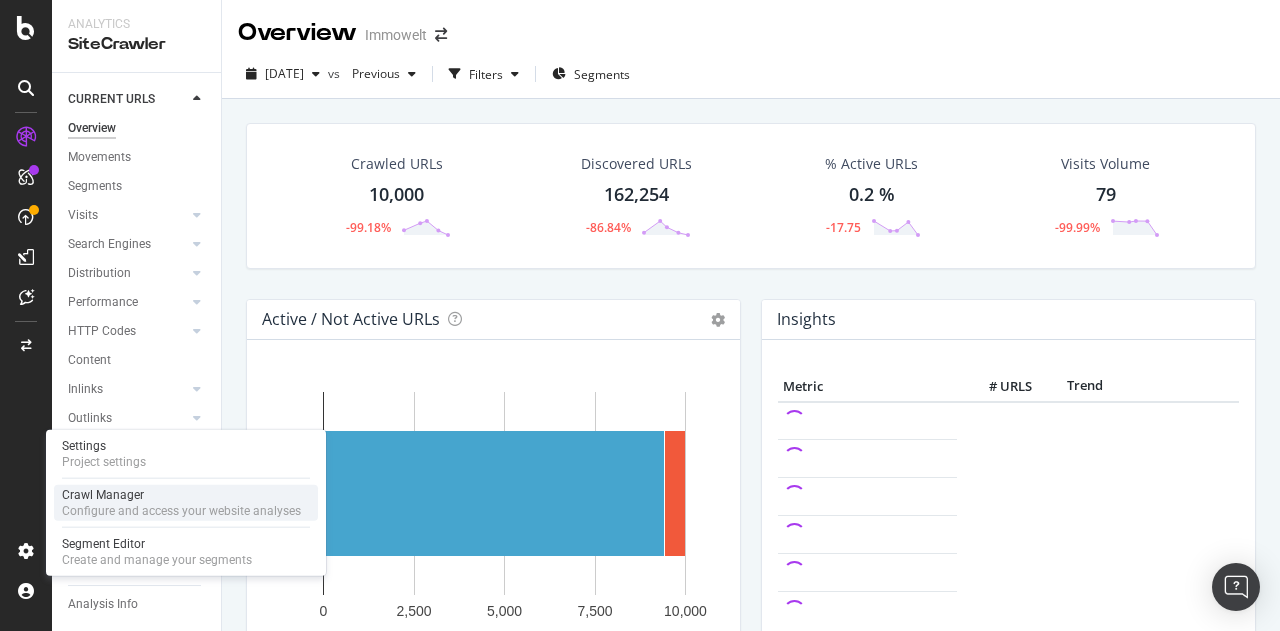 click on "Configure and access your website analyses" at bounding box center [181, 511] 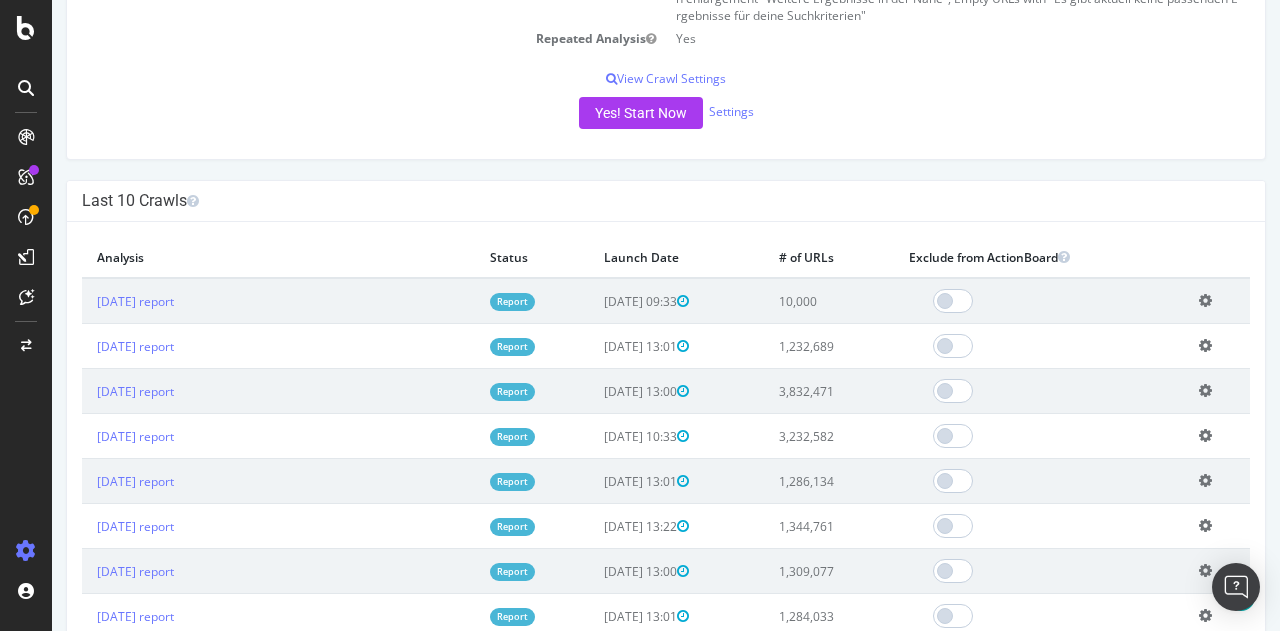 scroll, scrollTop: 462, scrollLeft: 0, axis: vertical 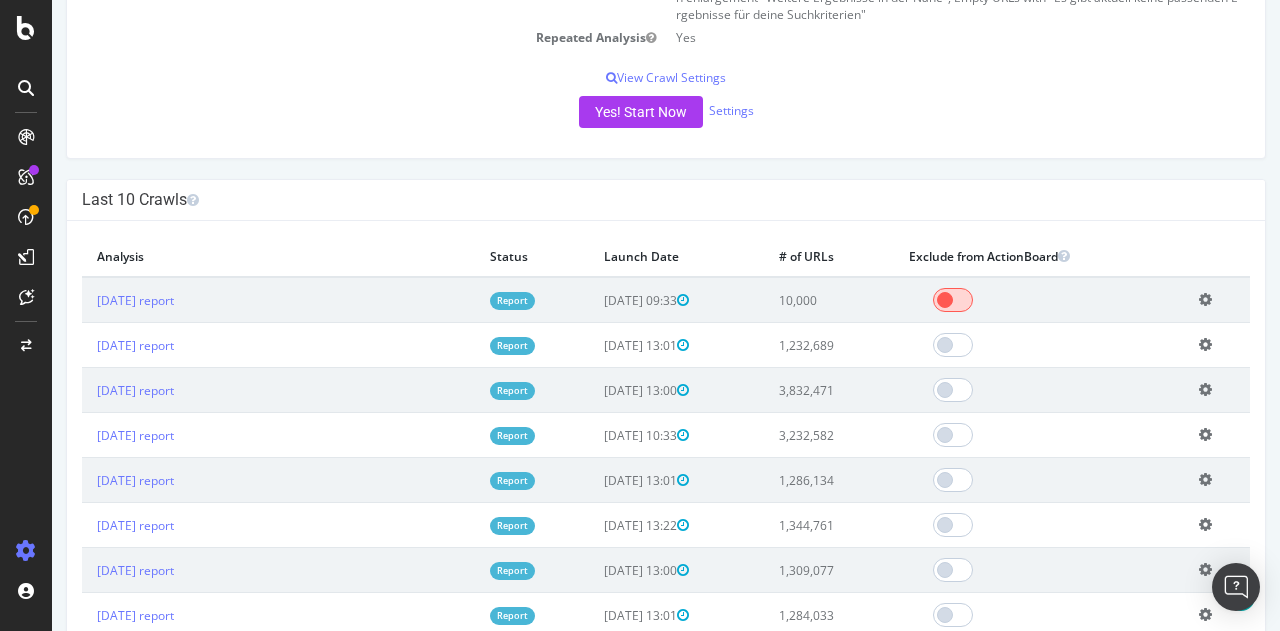 click at bounding box center (953, 300) 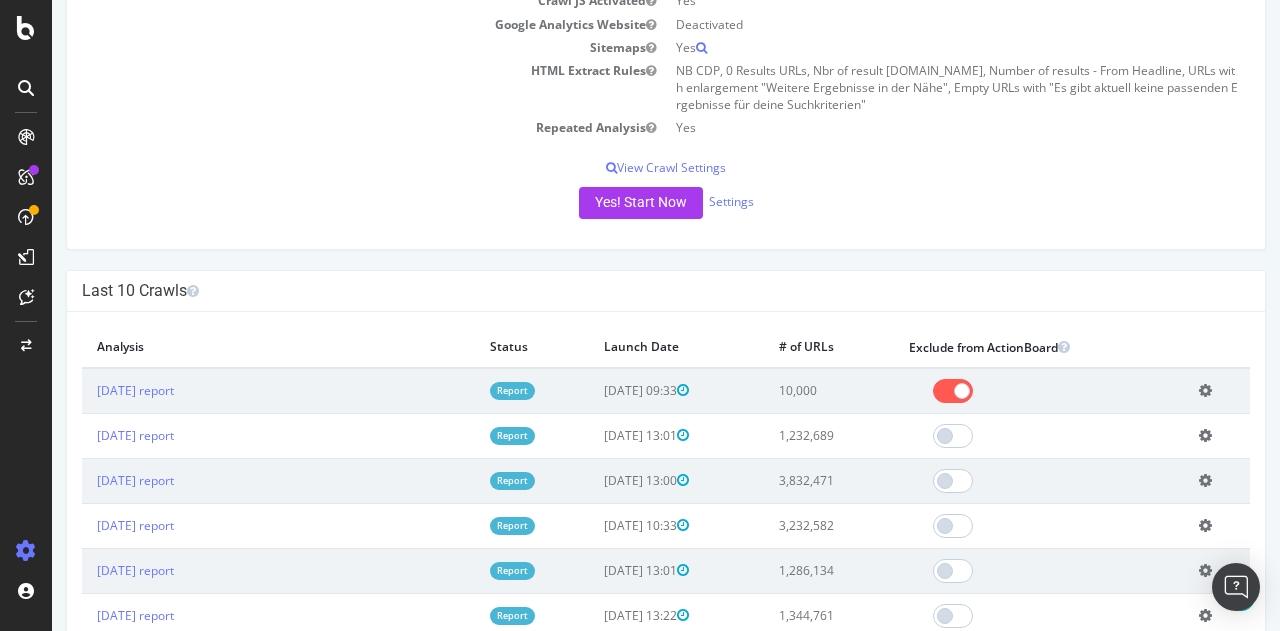 scroll, scrollTop: 0, scrollLeft: 0, axis: both 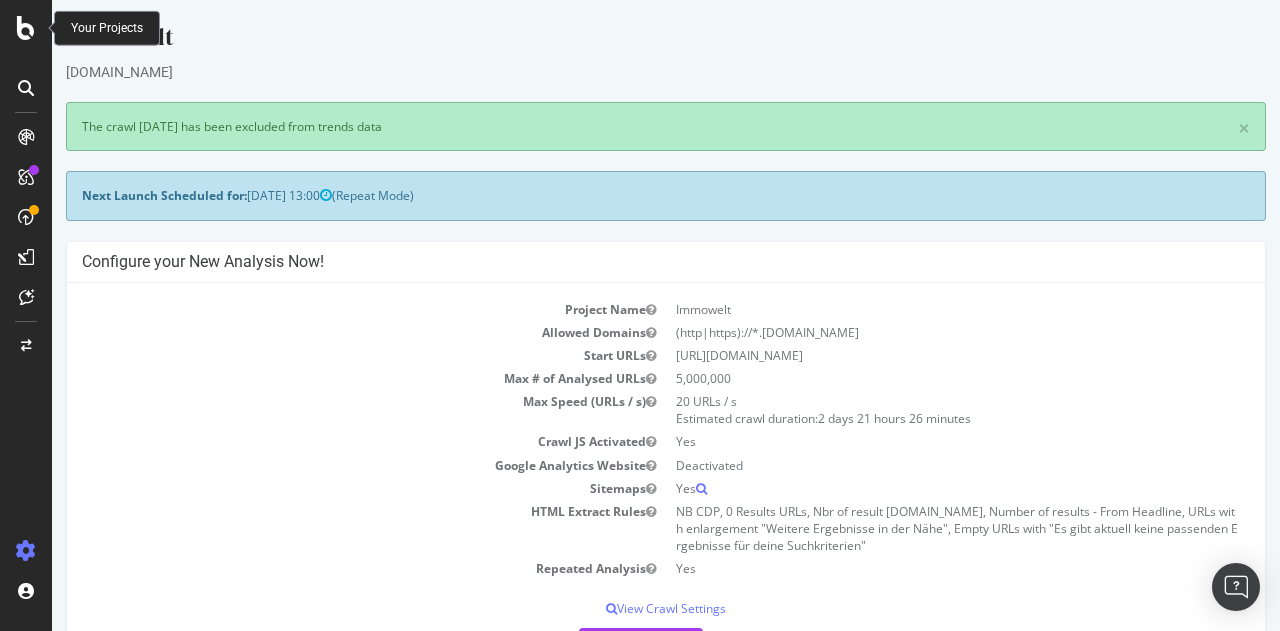 click at bounding box center [26, 28] 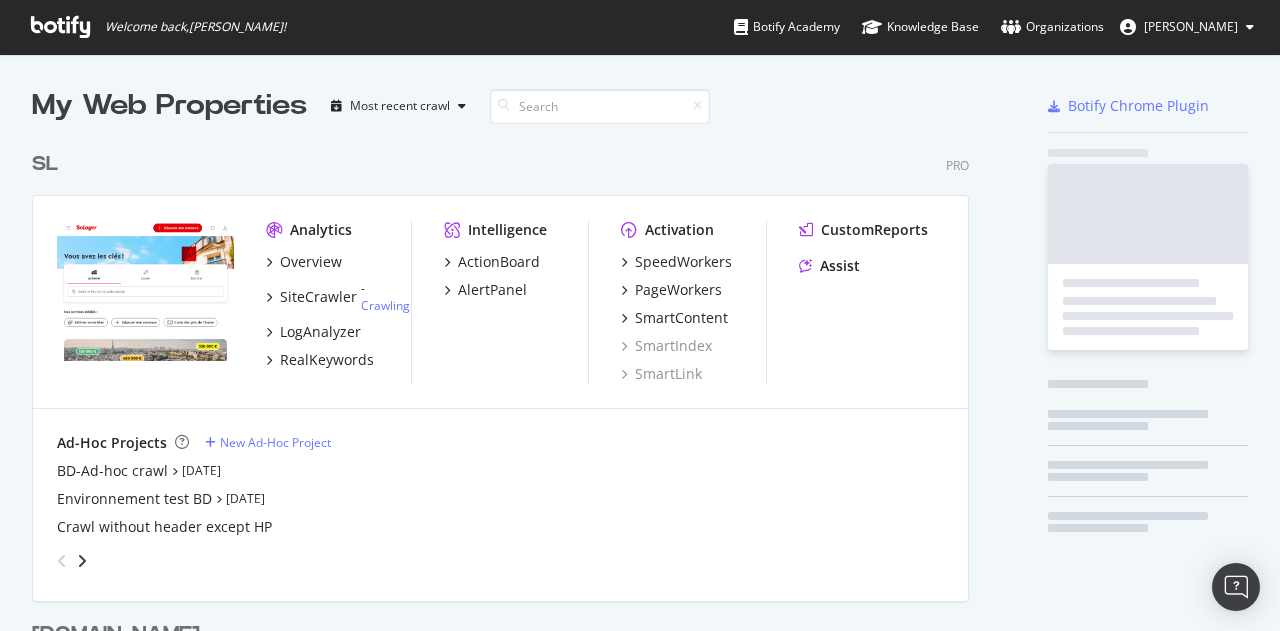 scroll, scrollTop: 16, scrollLeft: 16, axis: both 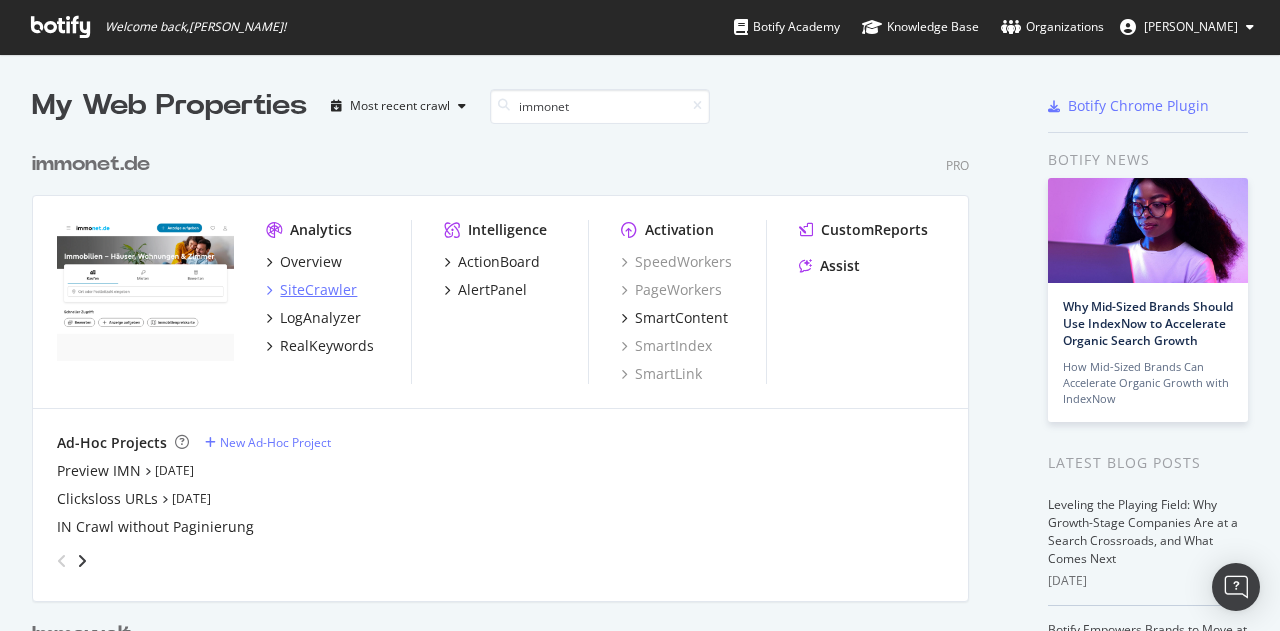 type on "immonet" 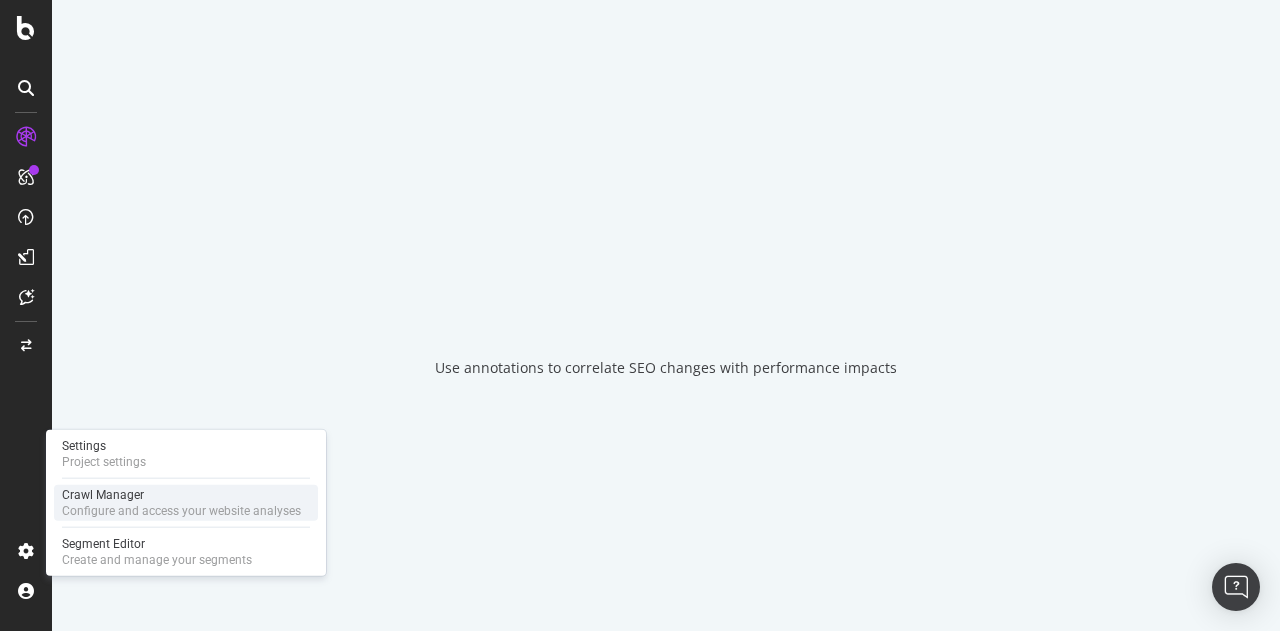 click on "Configure and access your website analyses" at bounding box center (181, 511) 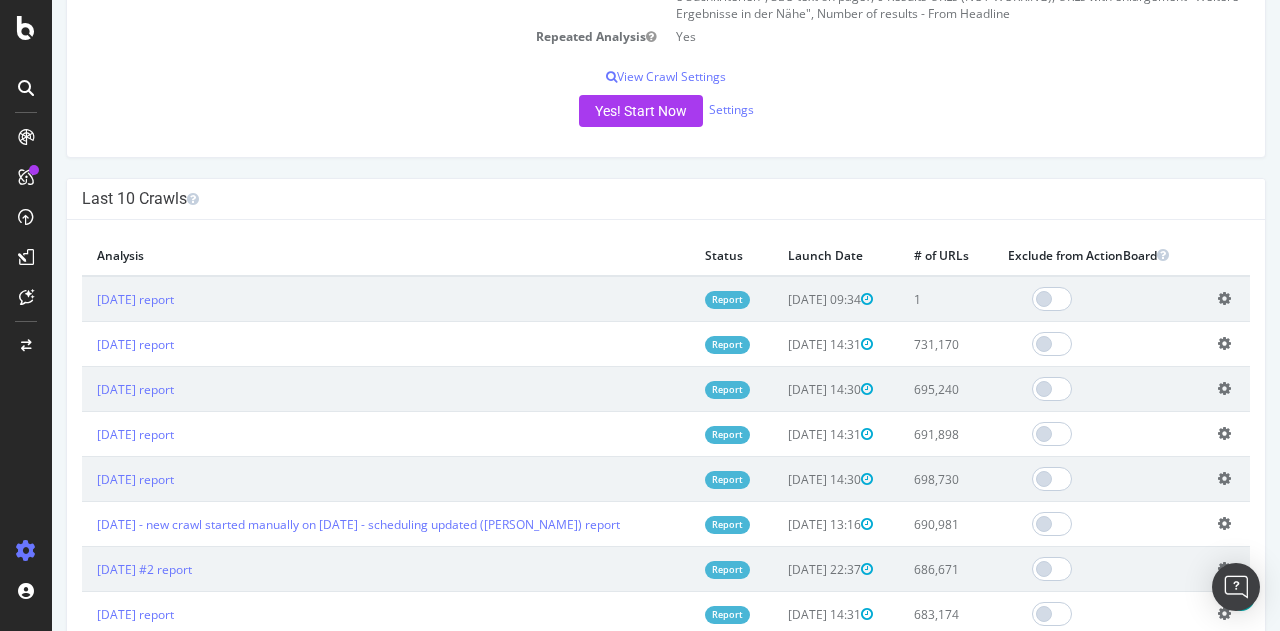 scroll, scrollTop: 464, scrollLeft: 0, axis: vertical 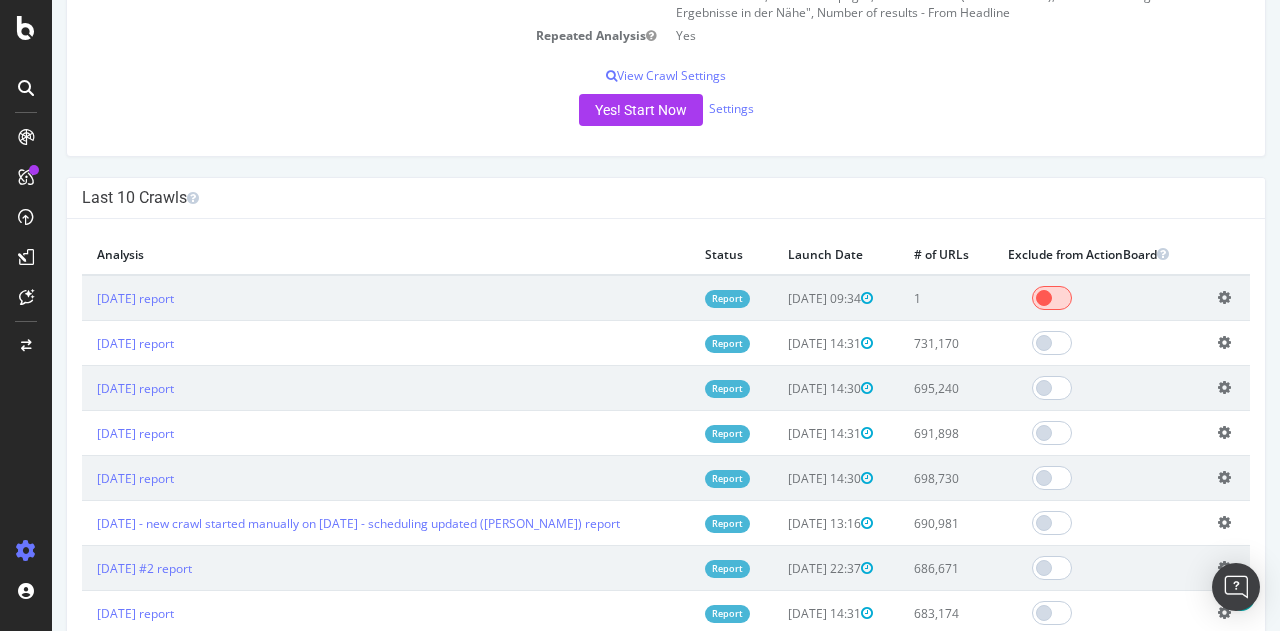 click at bounding box center (1052, 298) 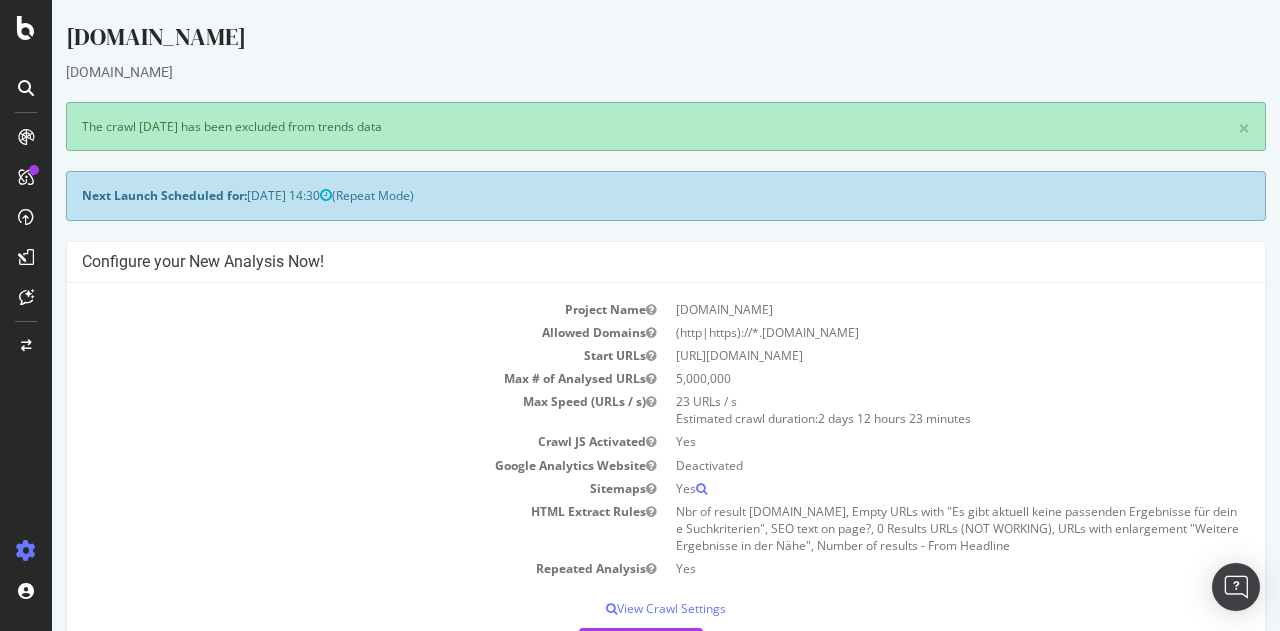 scroll, scrollTop: 0, scrollLeft: 0, axis: both 